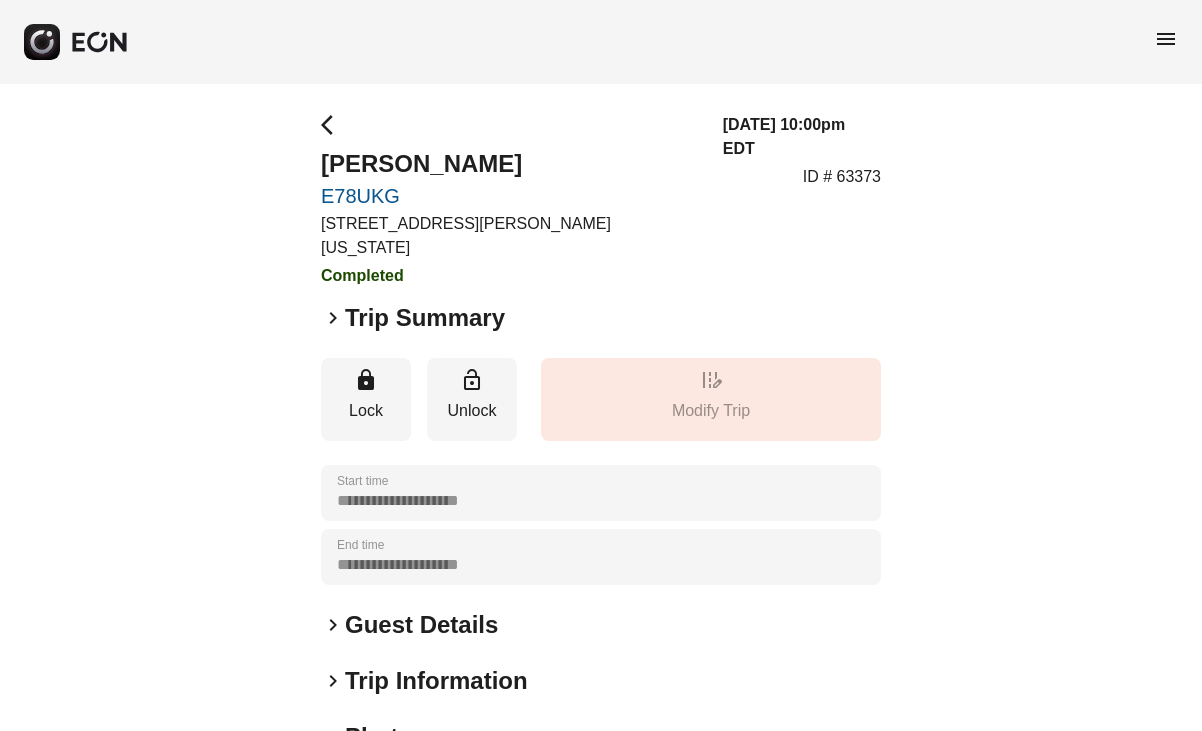 scroll, scrollTop: 0, scrollLeft: 0, axis: both 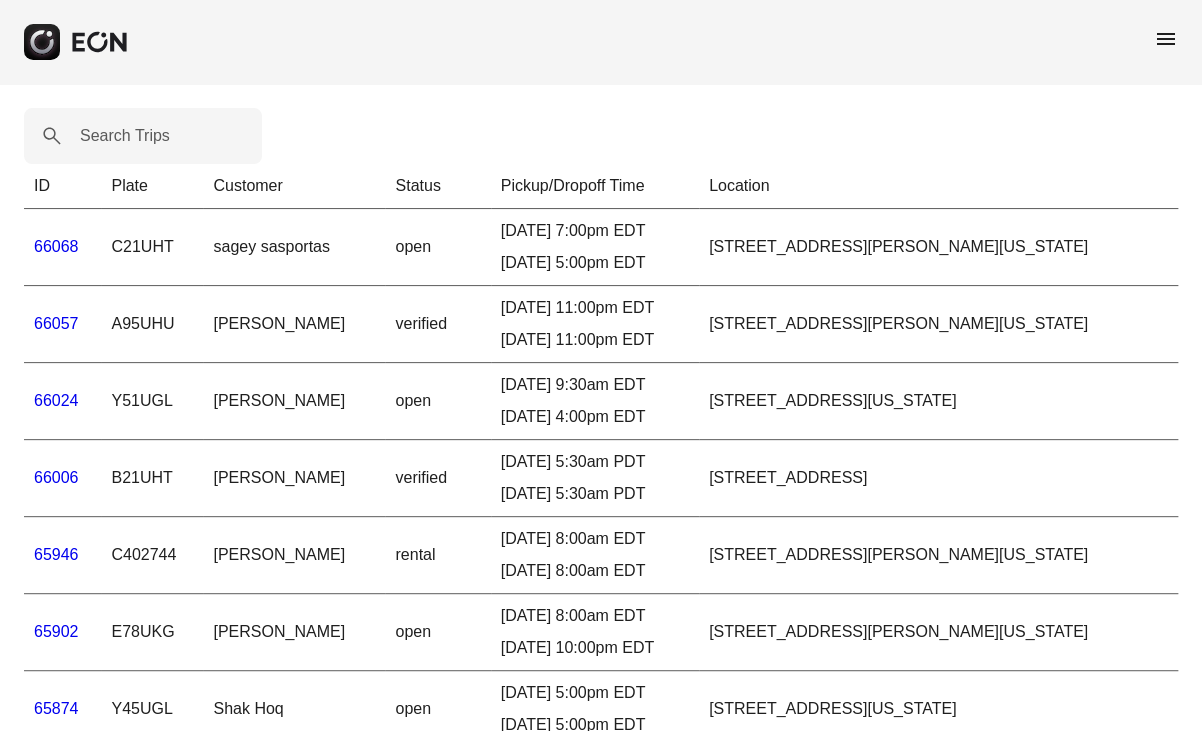 click on "menu" at bounding box center [1166, 39] 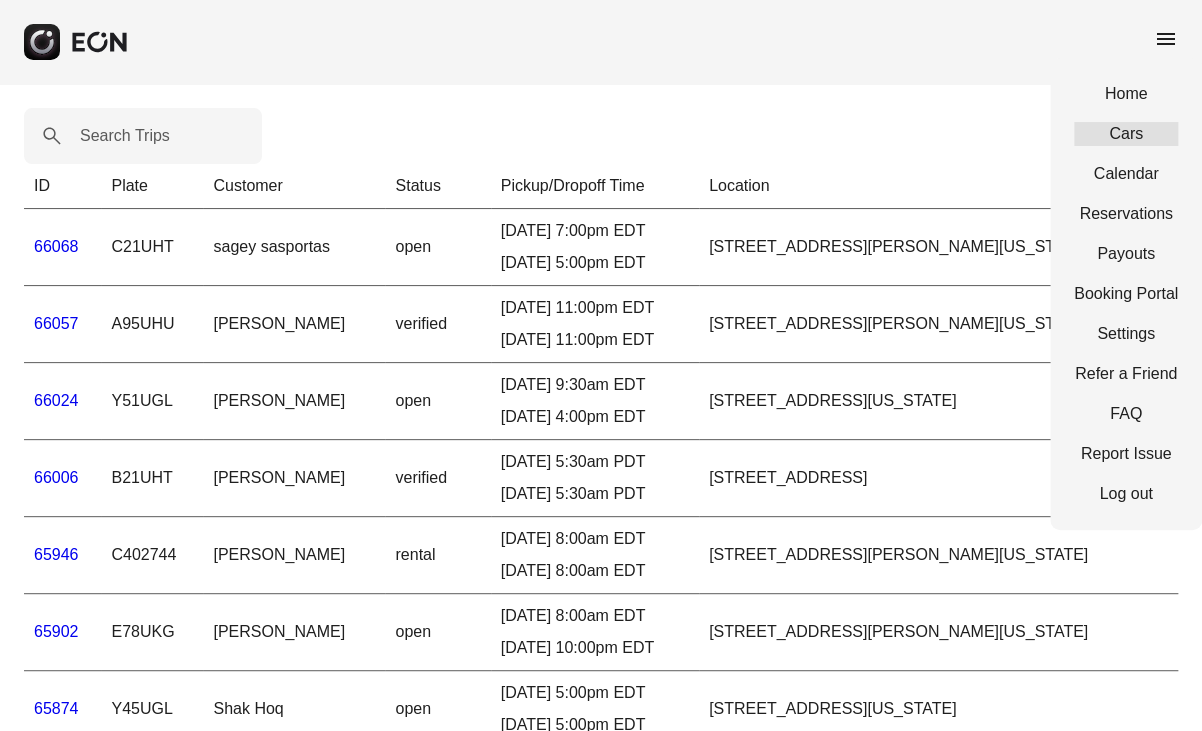 click on "Cars" at bounding box center (1126, 134) 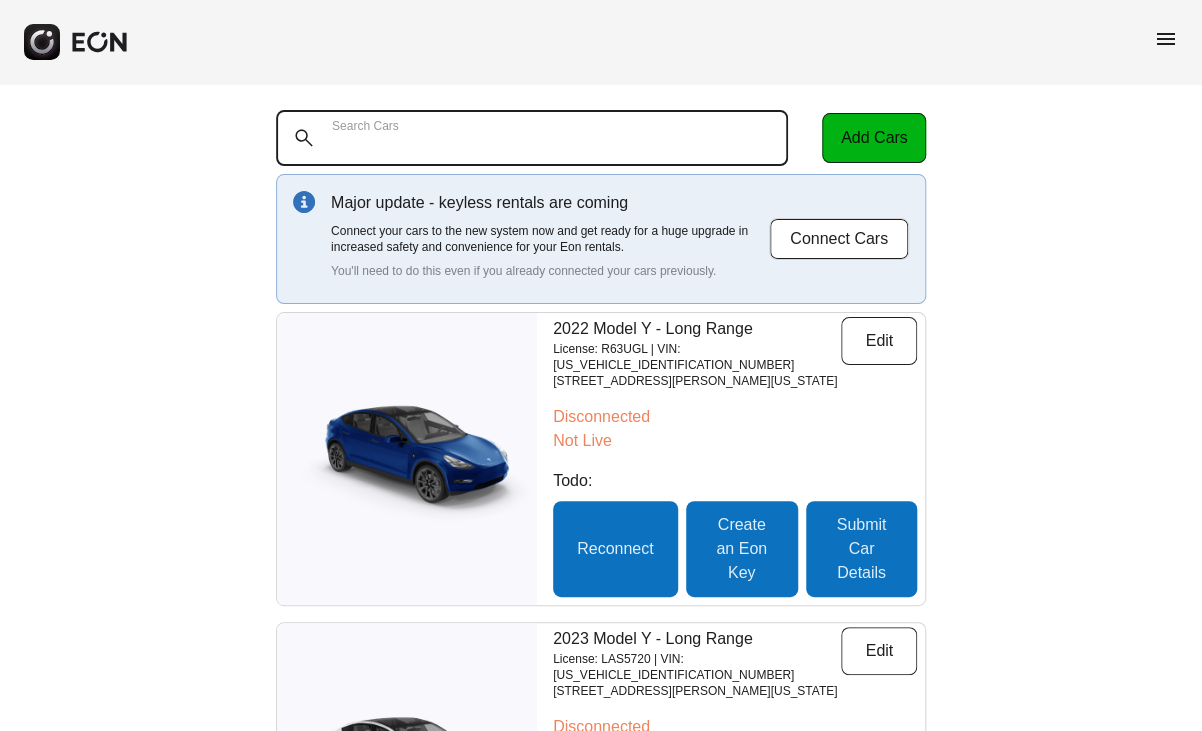 click on "Search Cars" at bounding box center [532, 138] 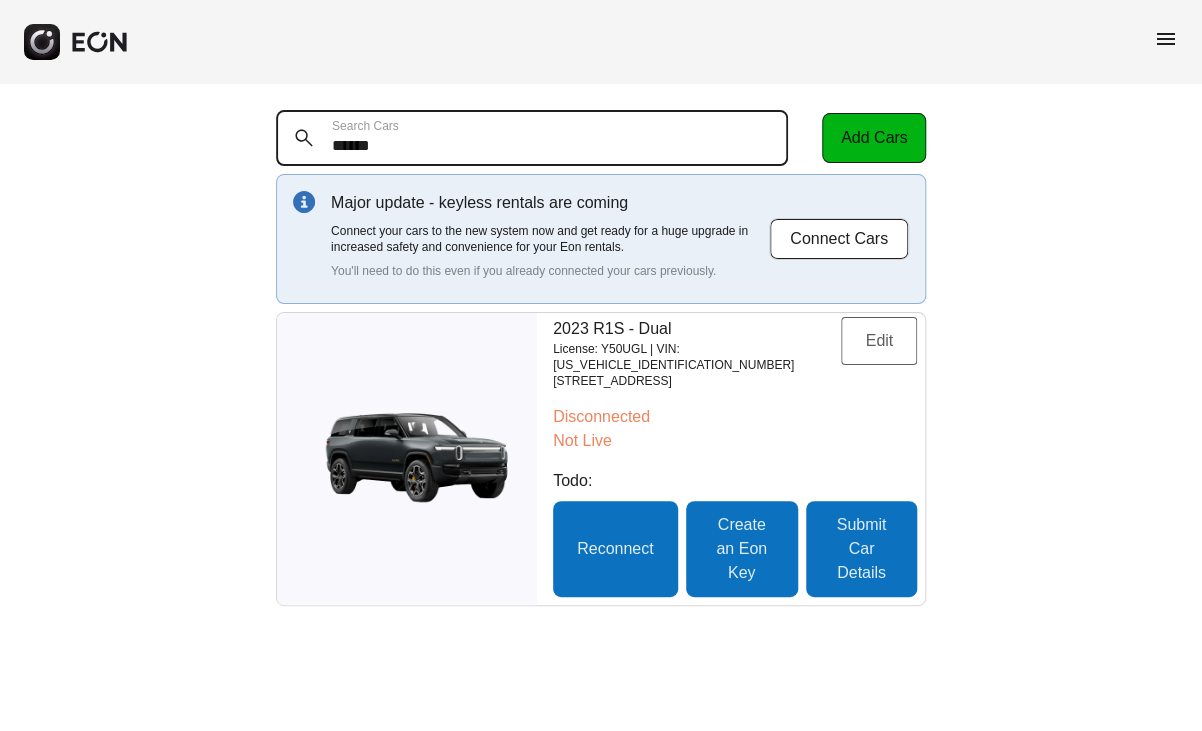type on "******" 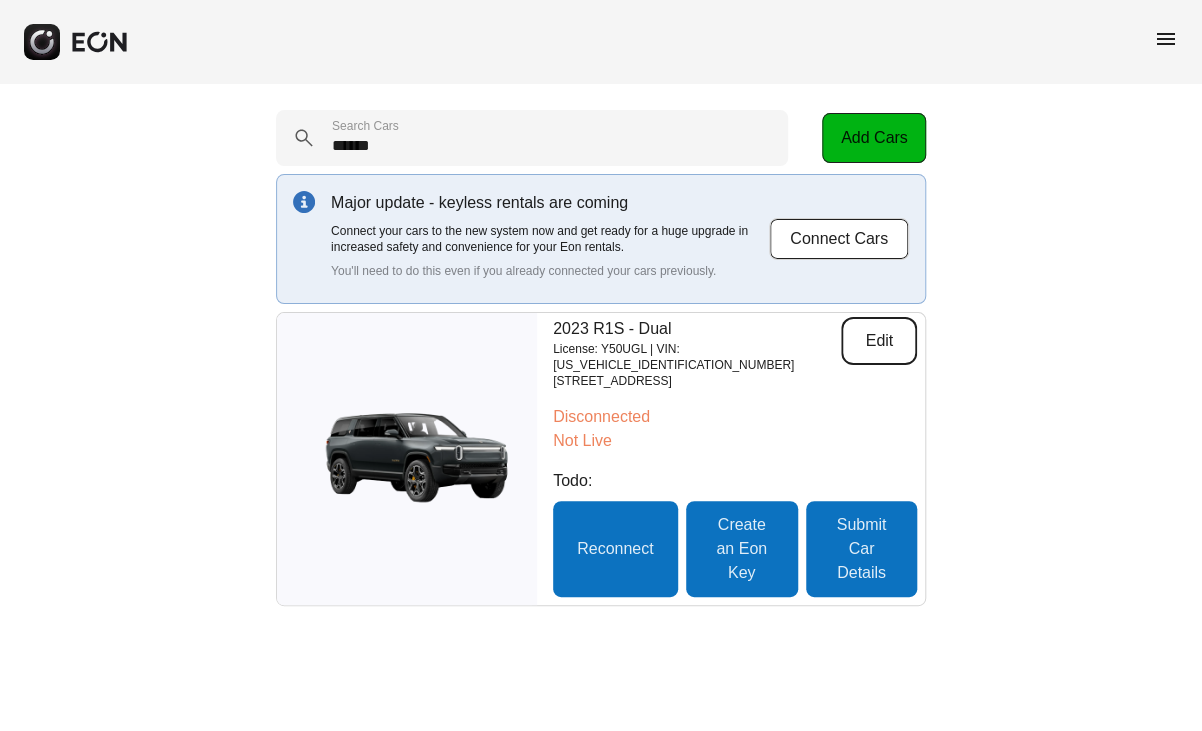 click on "Edit" at bounding box center [879, 341] 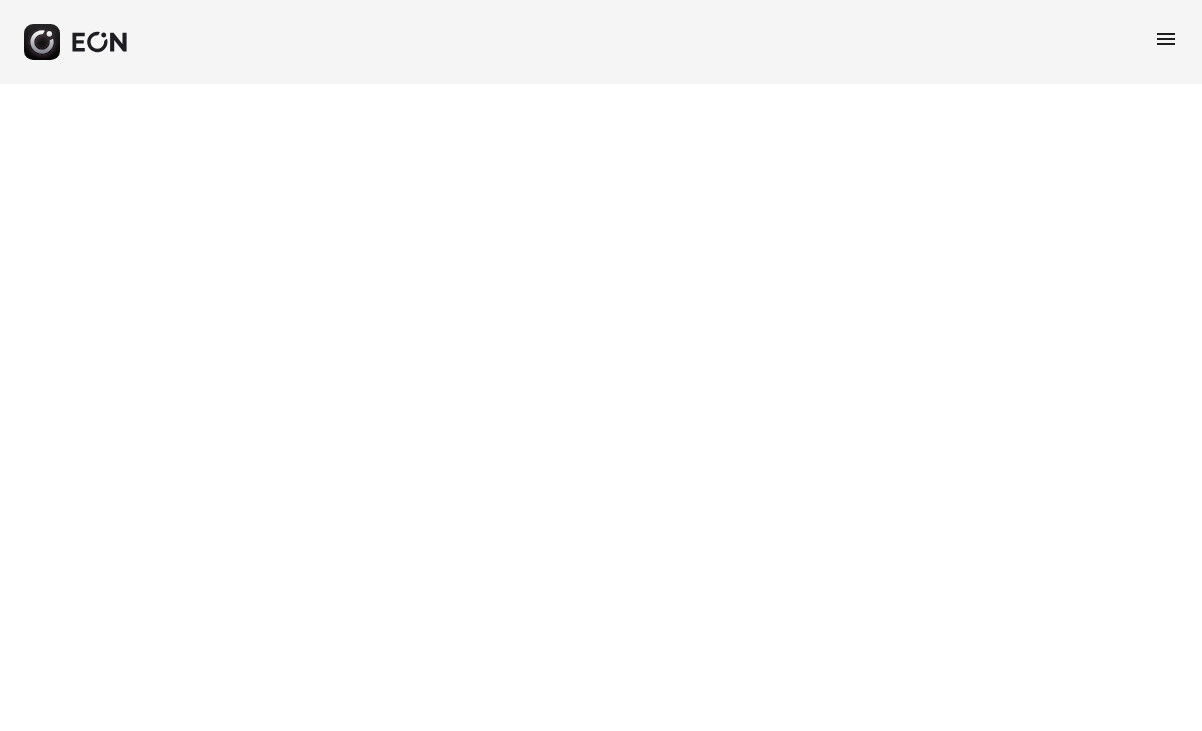 select on "**" 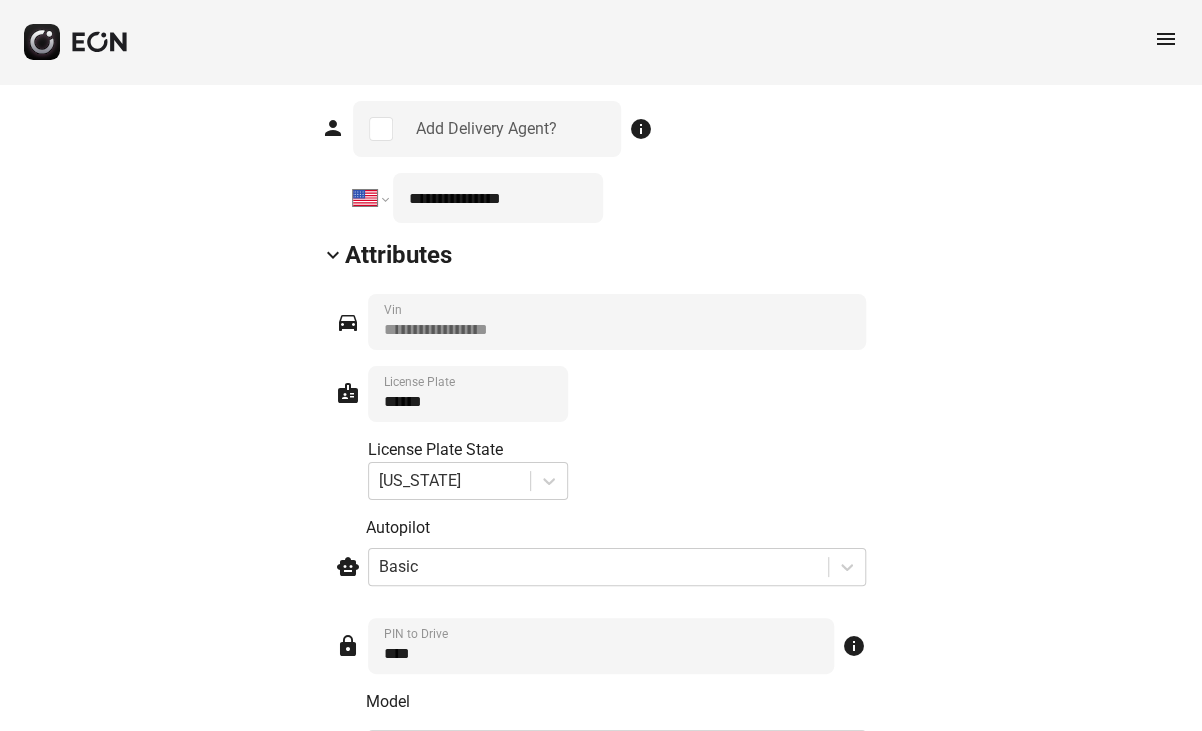 scroll, scrollTop: 2800, scrollLeft: 0, axis: vertical 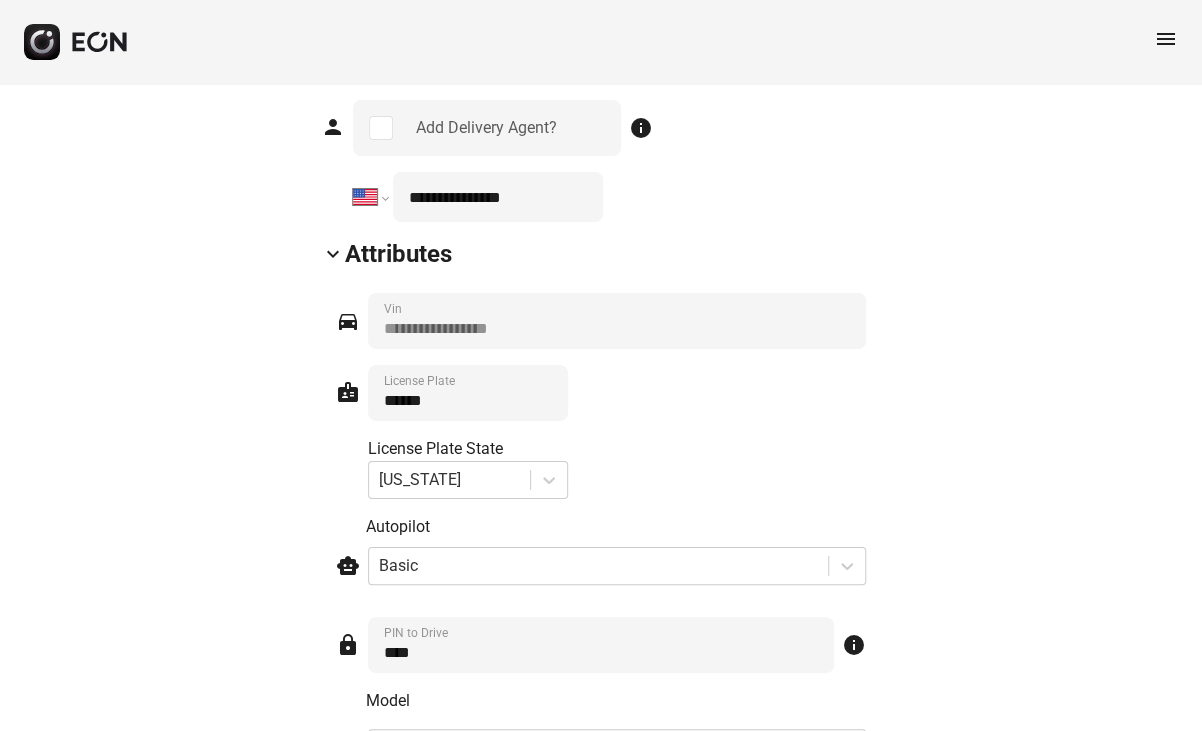 click on "arrow_back_ios Y50UGL [US_VEHICLE_IDENTIFICATION_NUMBER] 500% 65153 ⚠️ Car is not secured Add Digital Key lock Lock lock_open Unlock event_busy Block off restart_alt Refresh ← Move left → Move right ↑ Move up ↓ Move down + Zoom in - Zoom out Home Jump left by 75% End Jump right by 75% Page Up Jump up by 75% Page Down Jump down by 75% Map Terrain Satellite Labels Keyboard shortcuts Map Data Map data ©2025 Google Map data ©2025 Google 5 km  Click to toggle between metric and imperial units Terms Report a map error Keyless Setup - Set a Glovebox PIN For seamless rentals that also make sure the guest doesn’t get stuck in a pinch, you’ll need to put the physical keycard in the glovebox and set a glovebox pin. Enter your globebox pin here so we can securely provide the guest the physical key when necessary. inventory_2 Glovebox Pin info keyboard_arrow_down Pricing attach_money *** Daily Rate info currency_exchange Automated Pricing info ** Min Rate *** Max Rate Add one day trip upcharge? info ** info info Weekly" at bounding box center (601, -720) 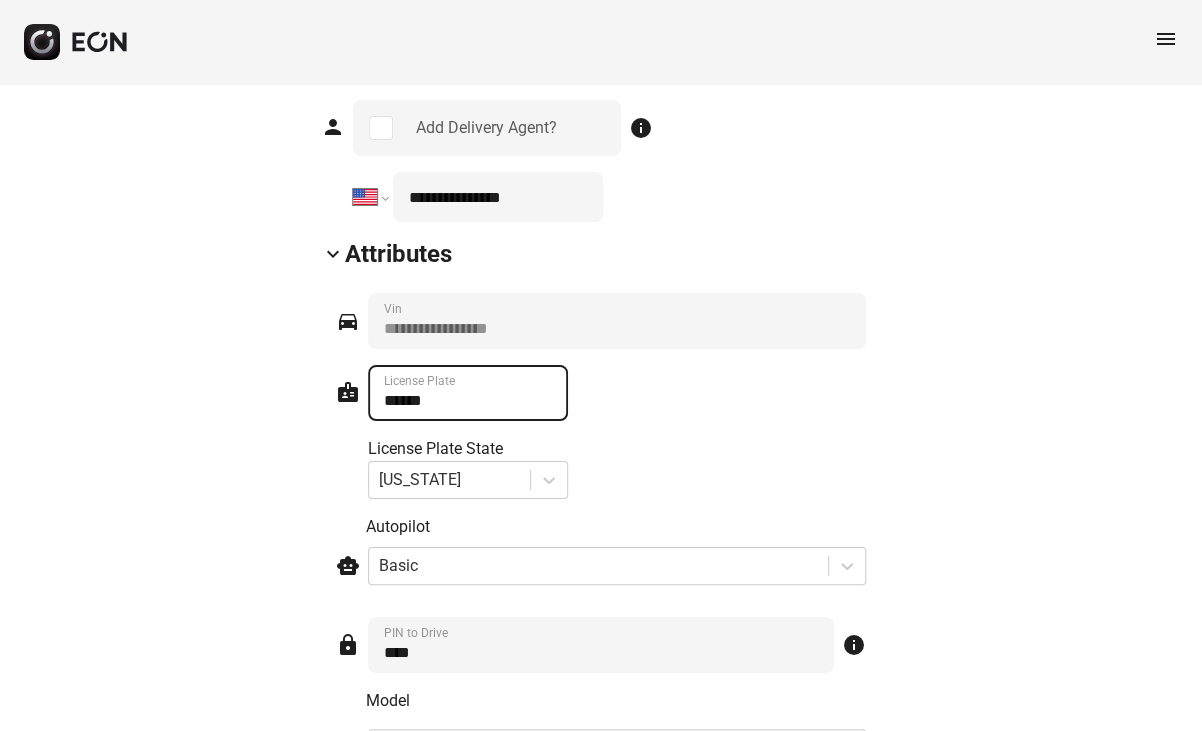 drag, startPoint x: 463, startPoint y: 397, endPoint x: 328, endPoint y: 397, distance: 135 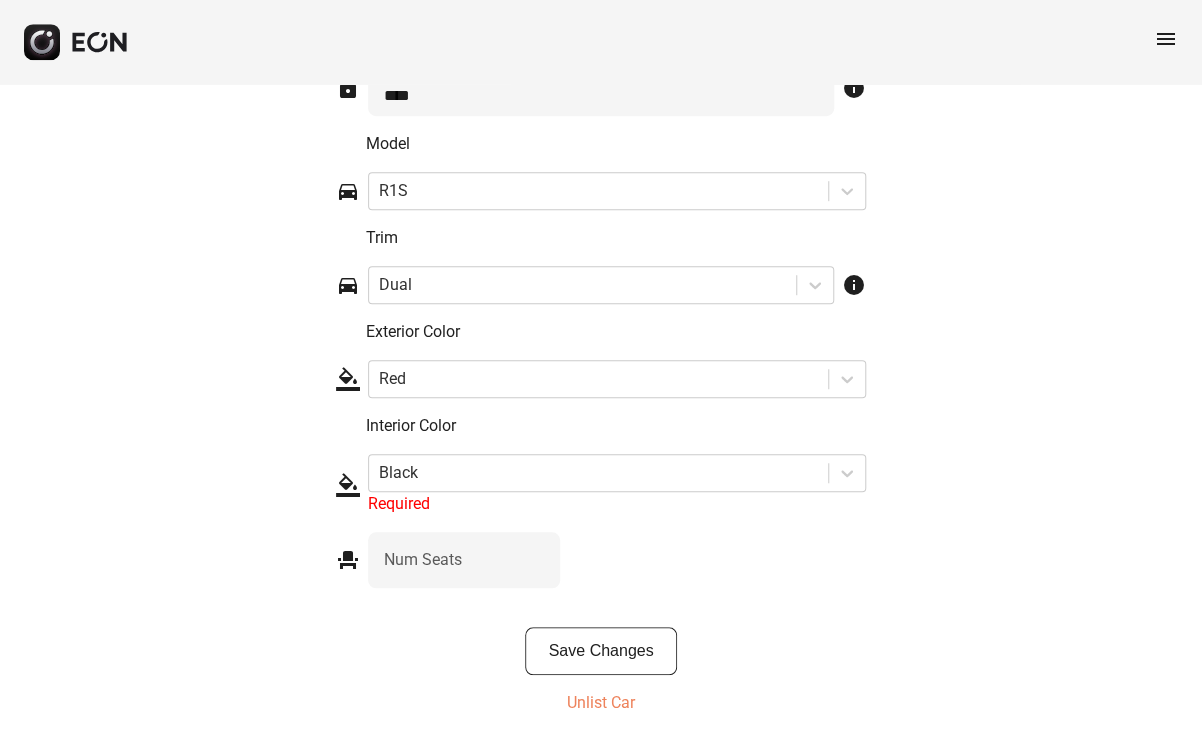 scroll, scrollTop: 3364, scrollLeft: 0, axis: vertical 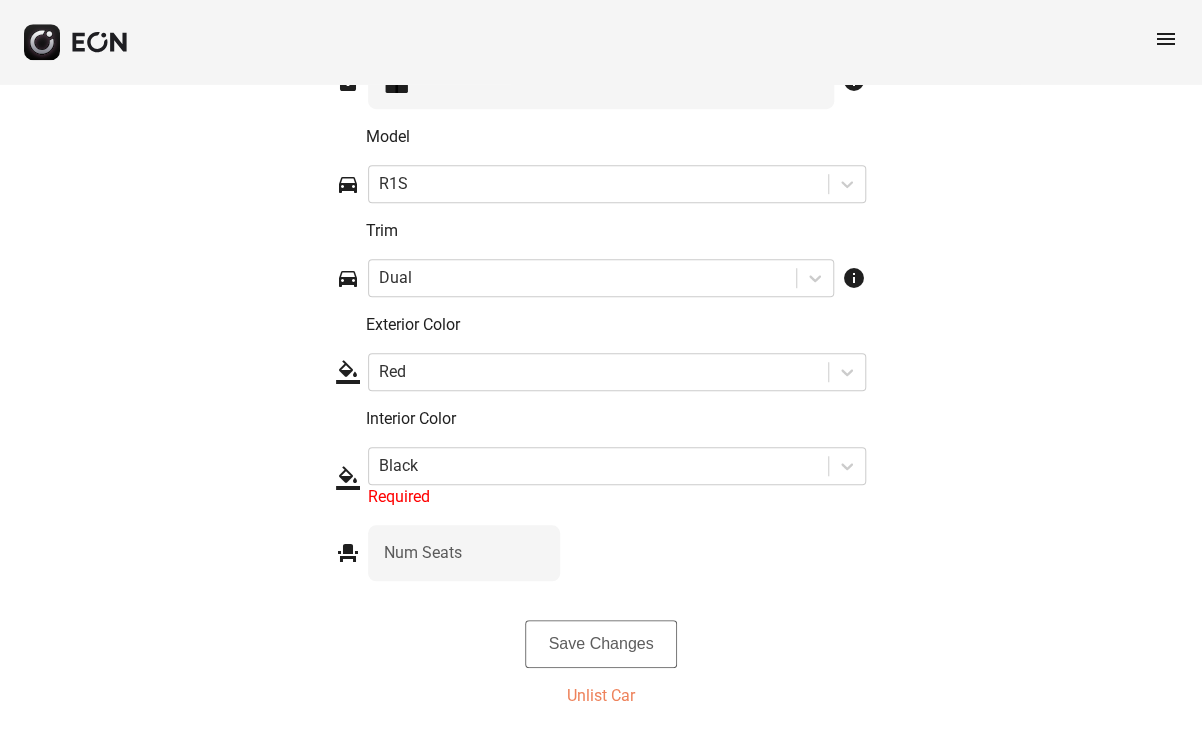 type on "*******" 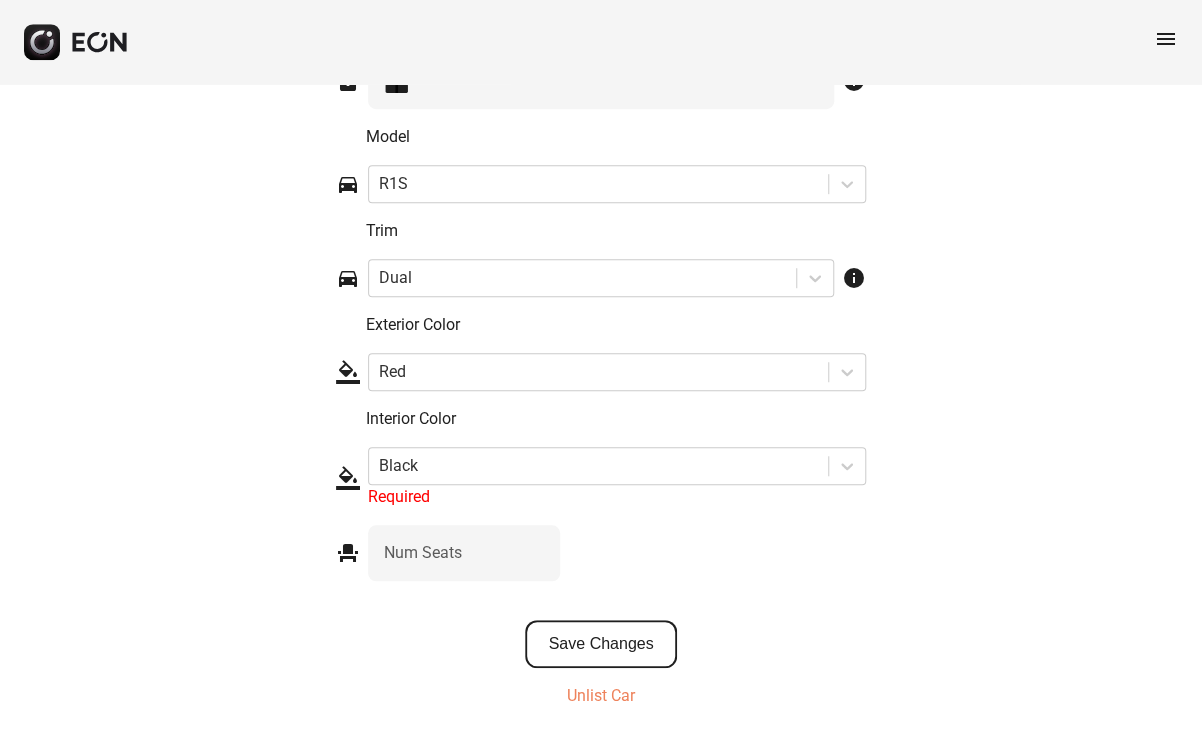 click on "Save Changes" at bounding box center (601, 644) 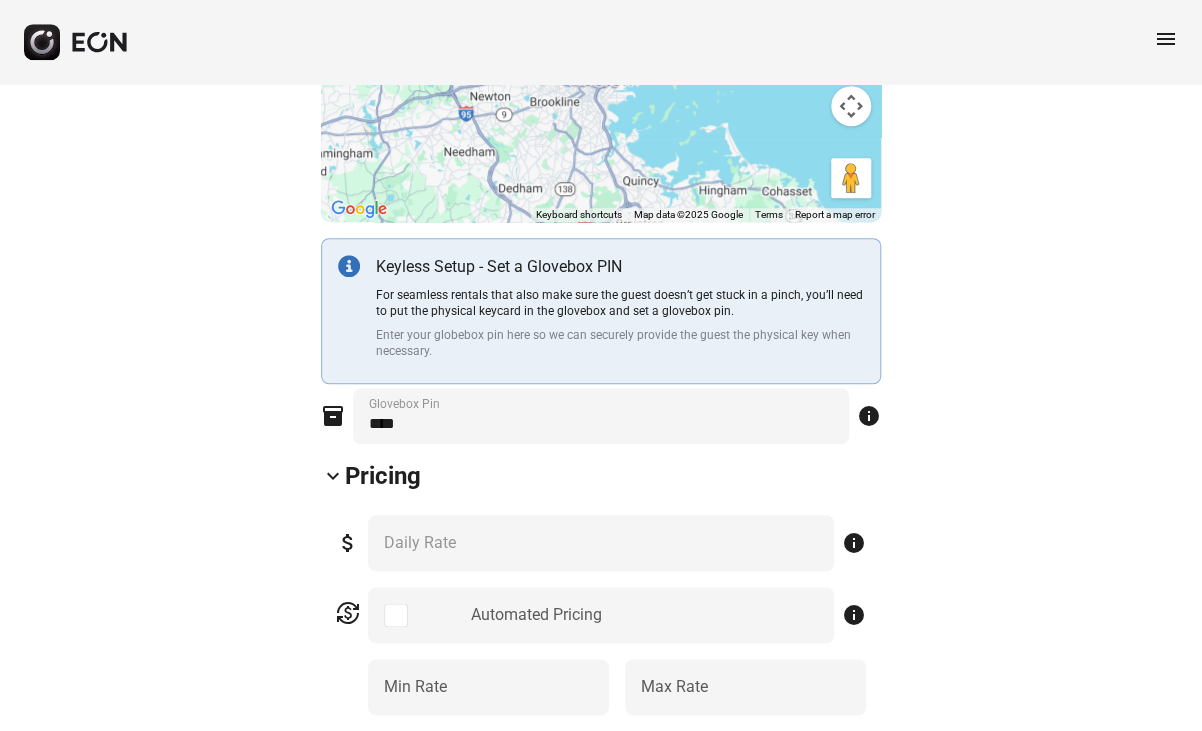 scroll, scrollTop: 0, scrollLeft: 0, axis: both 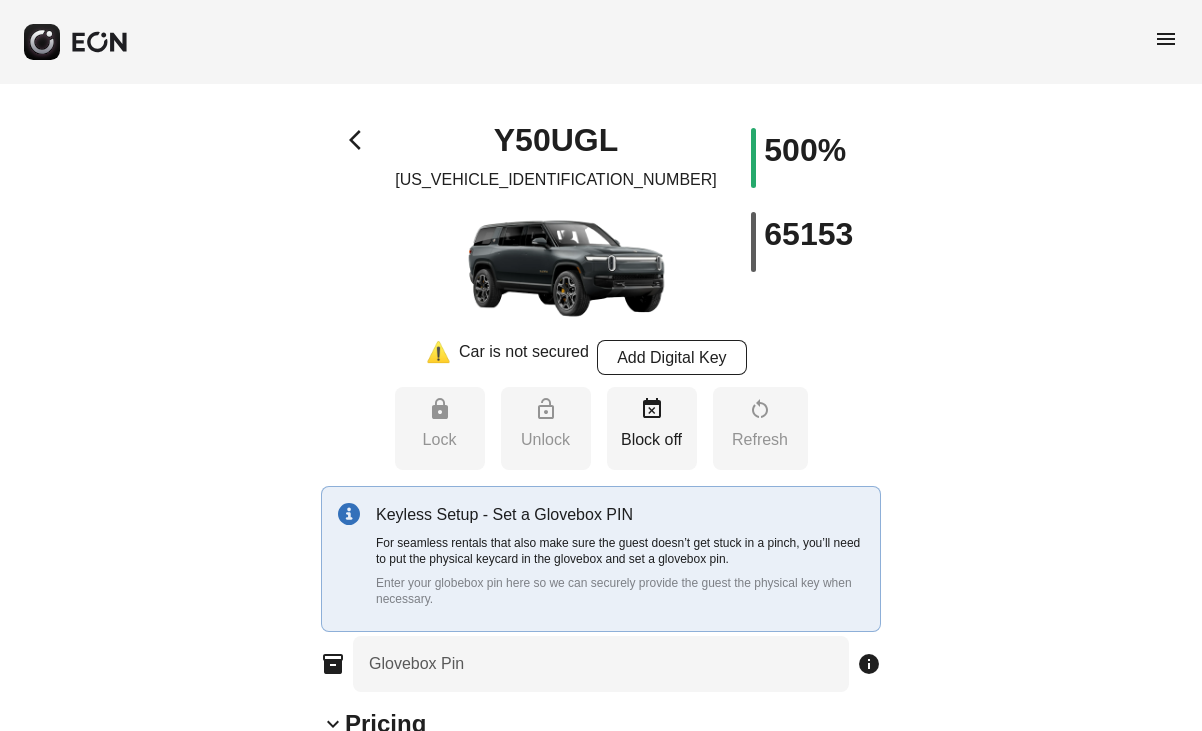 type on "**********" 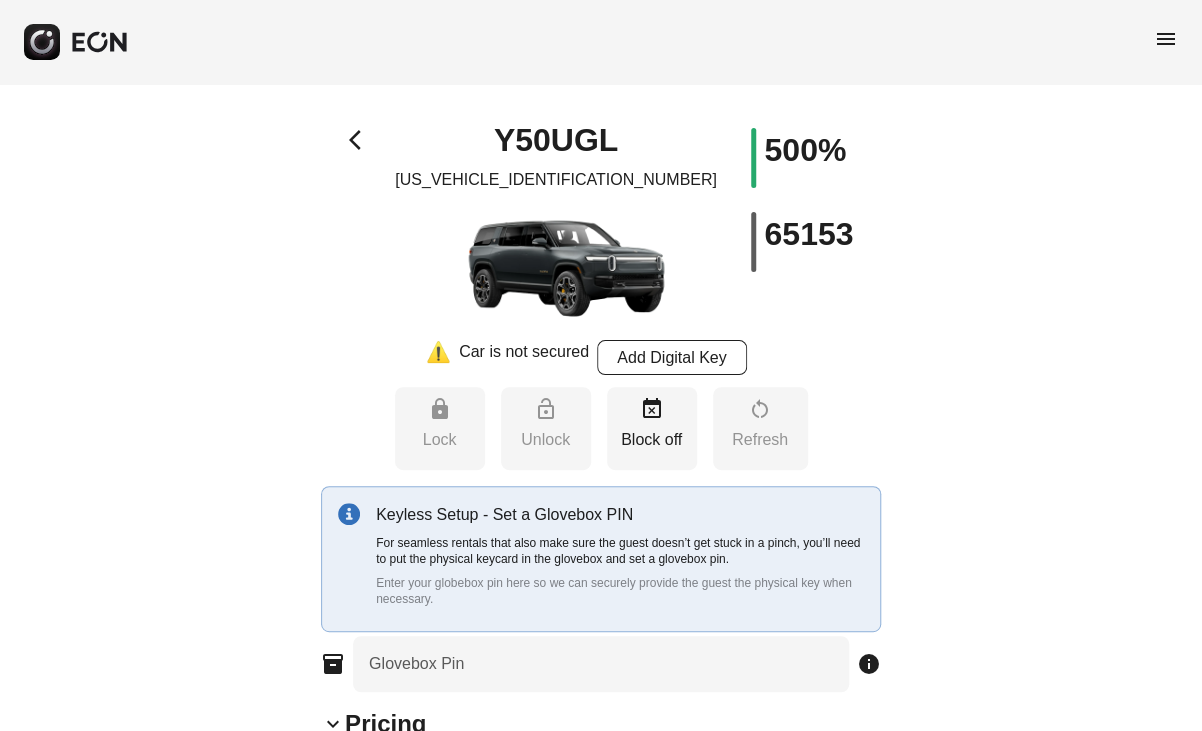 type on "****" 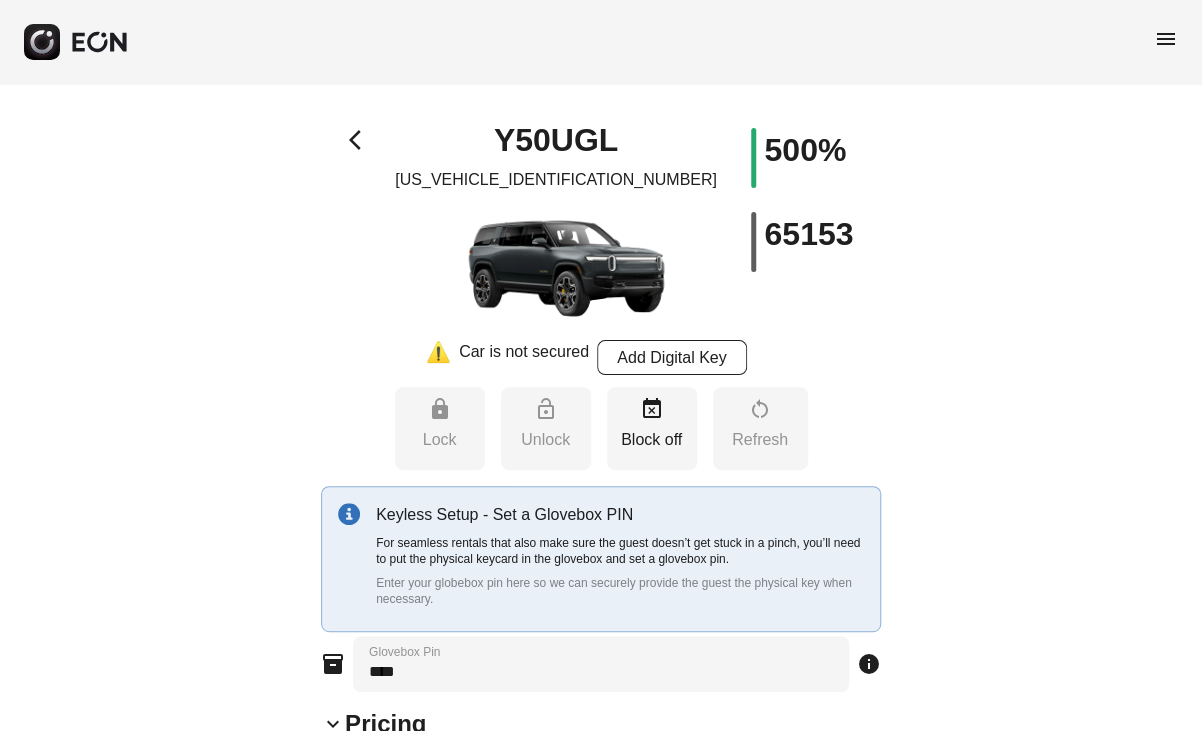 select on "**" 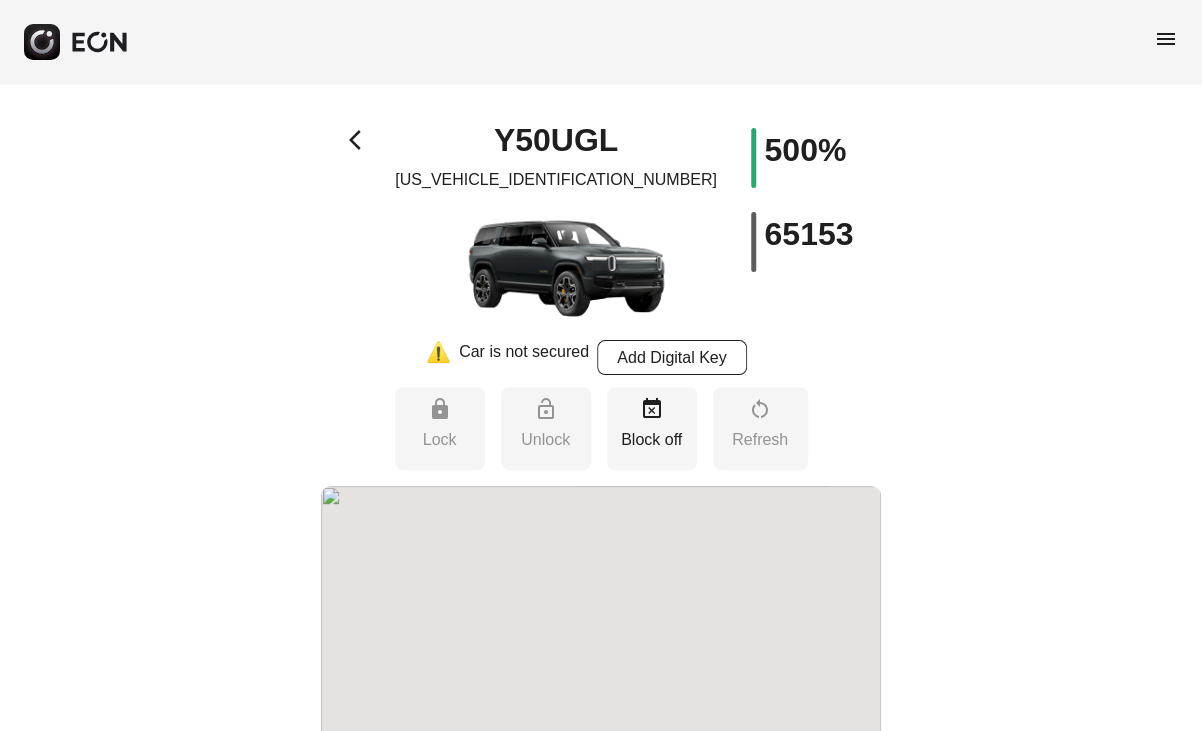 scroll, scrollTop: 0, scrollLeft: 0, axis: both 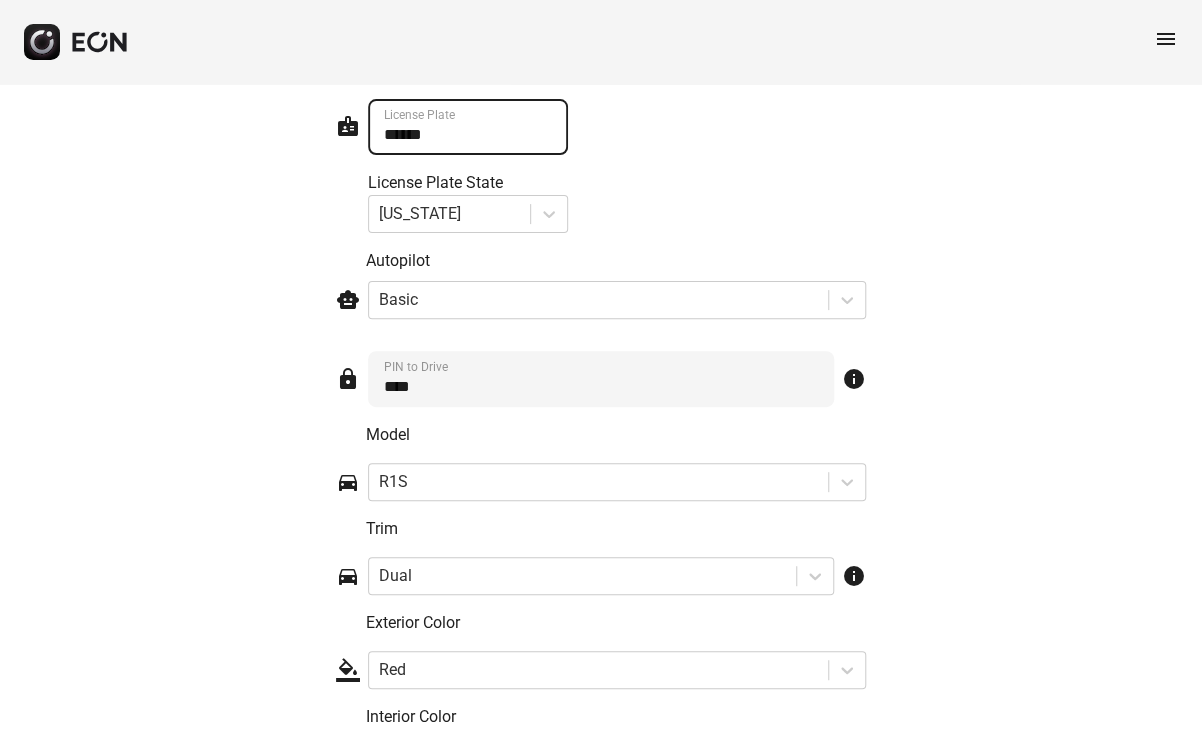 drag, startPoint x: 454, startPoint y: 132, endPoint x: 357, endPoint y: 129, distance: 97.04638 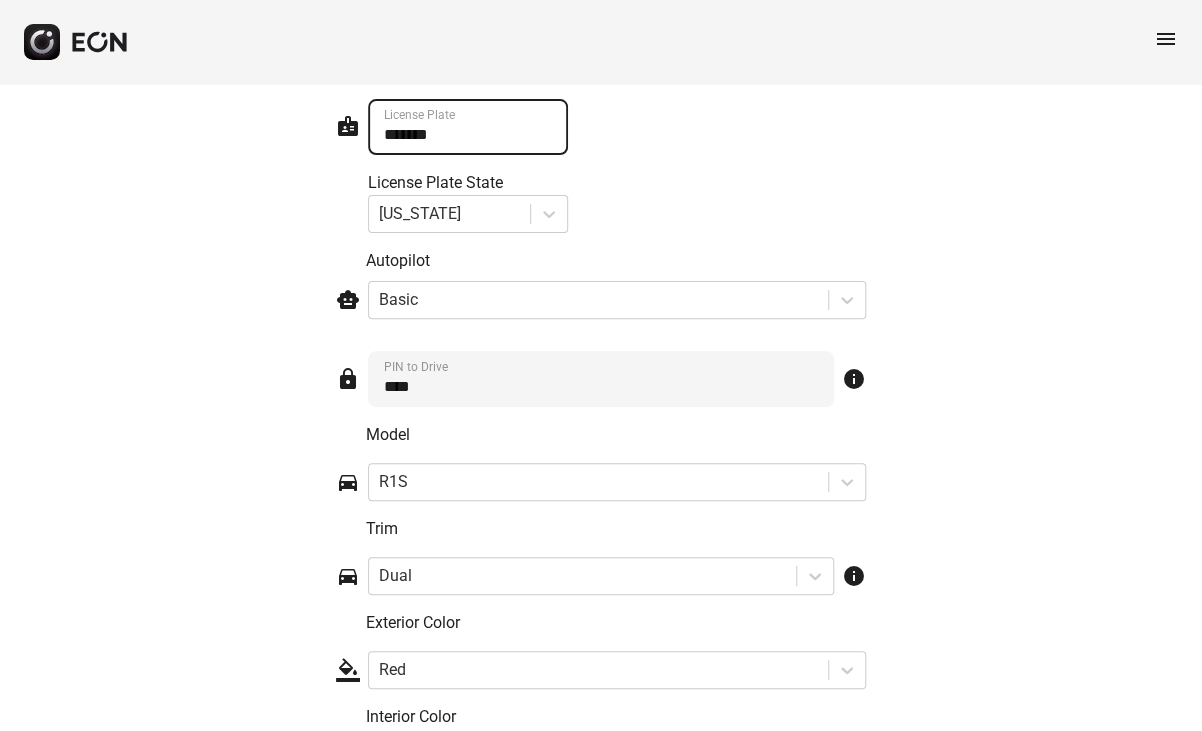 type on "*******" 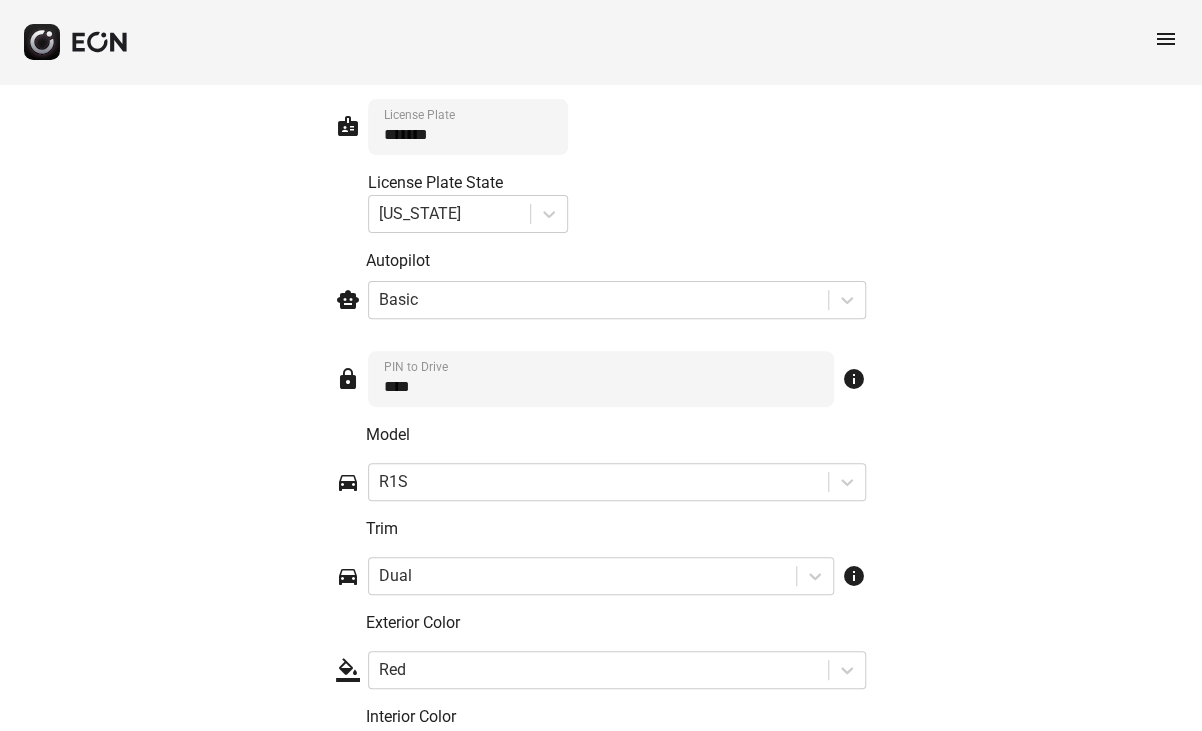 click on "badge ******* License Plate License Plate State California" at bounding box center [601, 166] 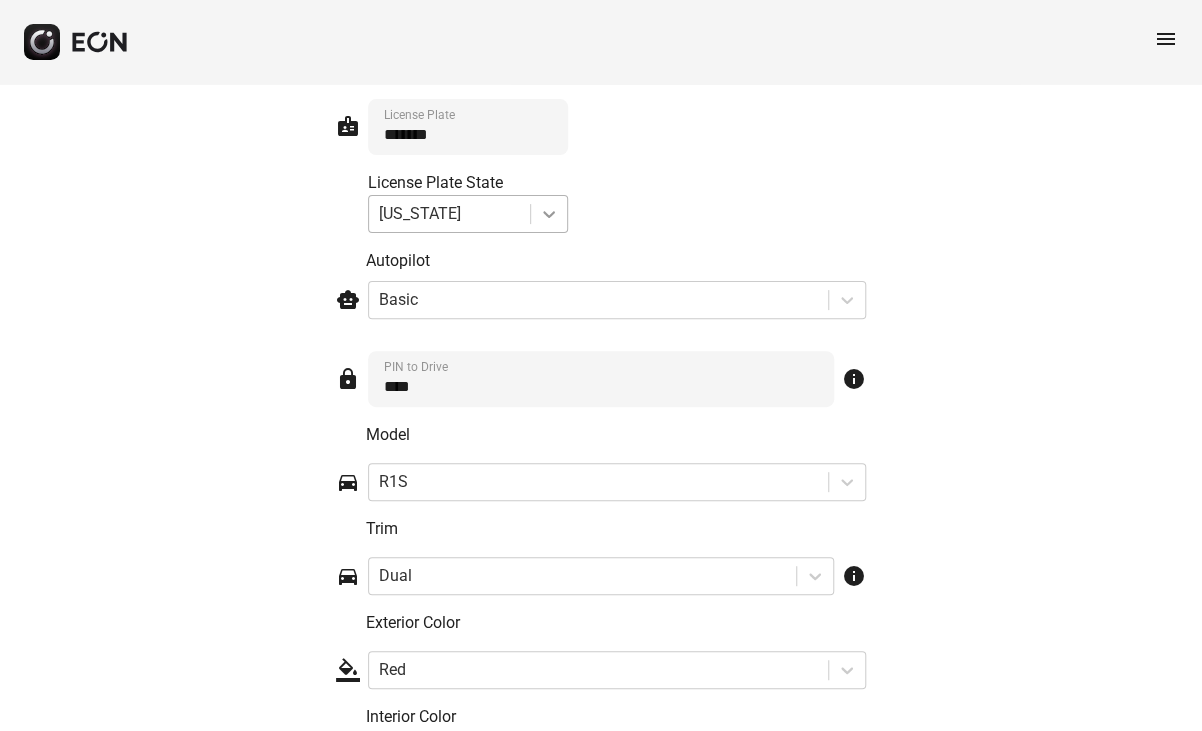 click 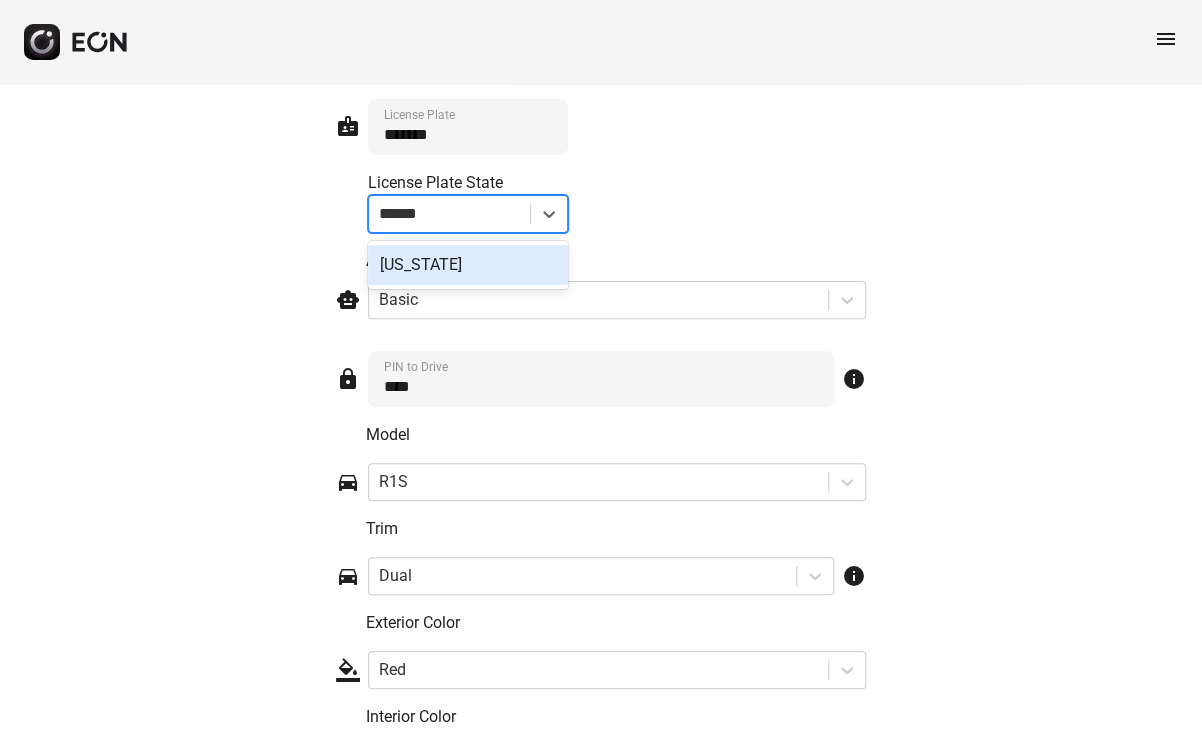type on "*******" 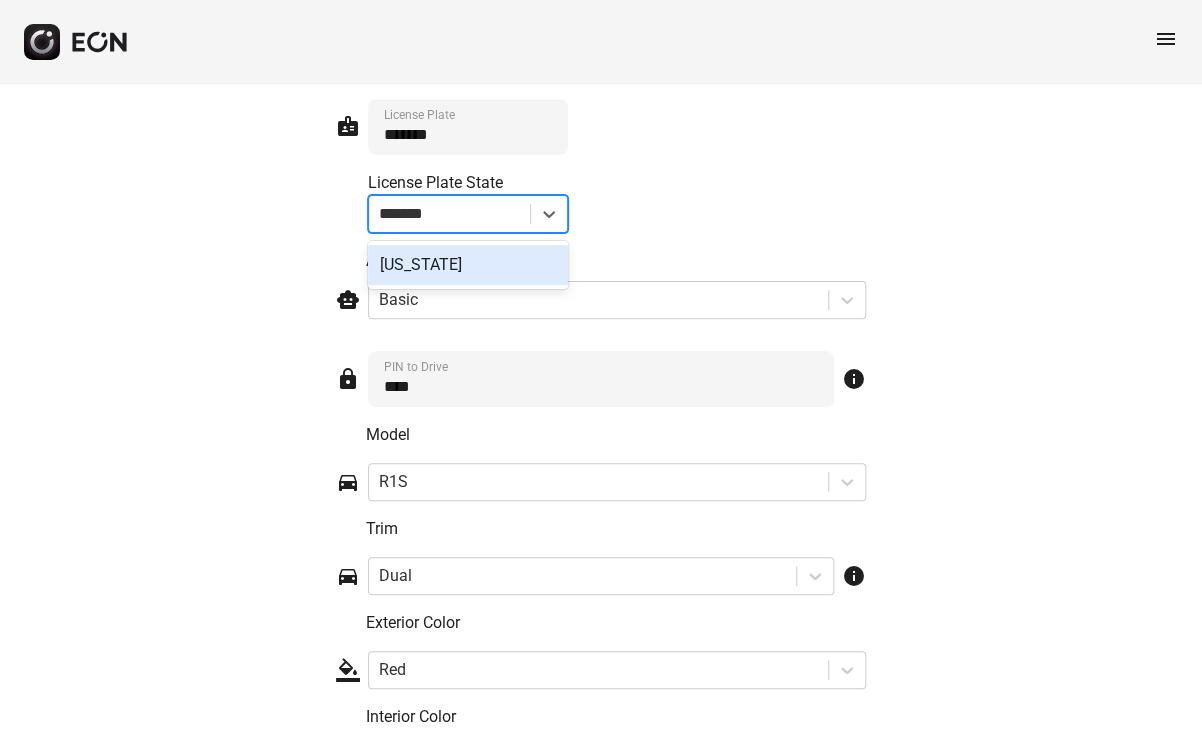 click on "New Jersey" at bounding box center (468, 265) 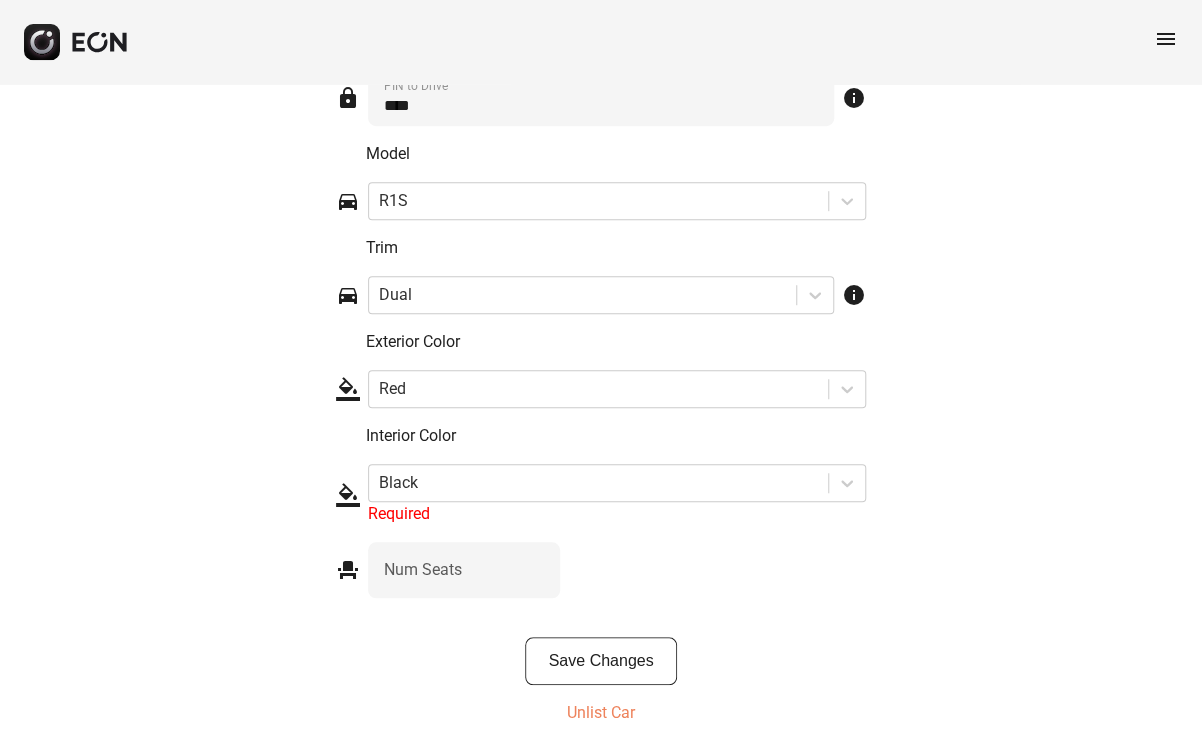 scroll, scrollTop: 3364, scrollLeft: 0, axis: vertical 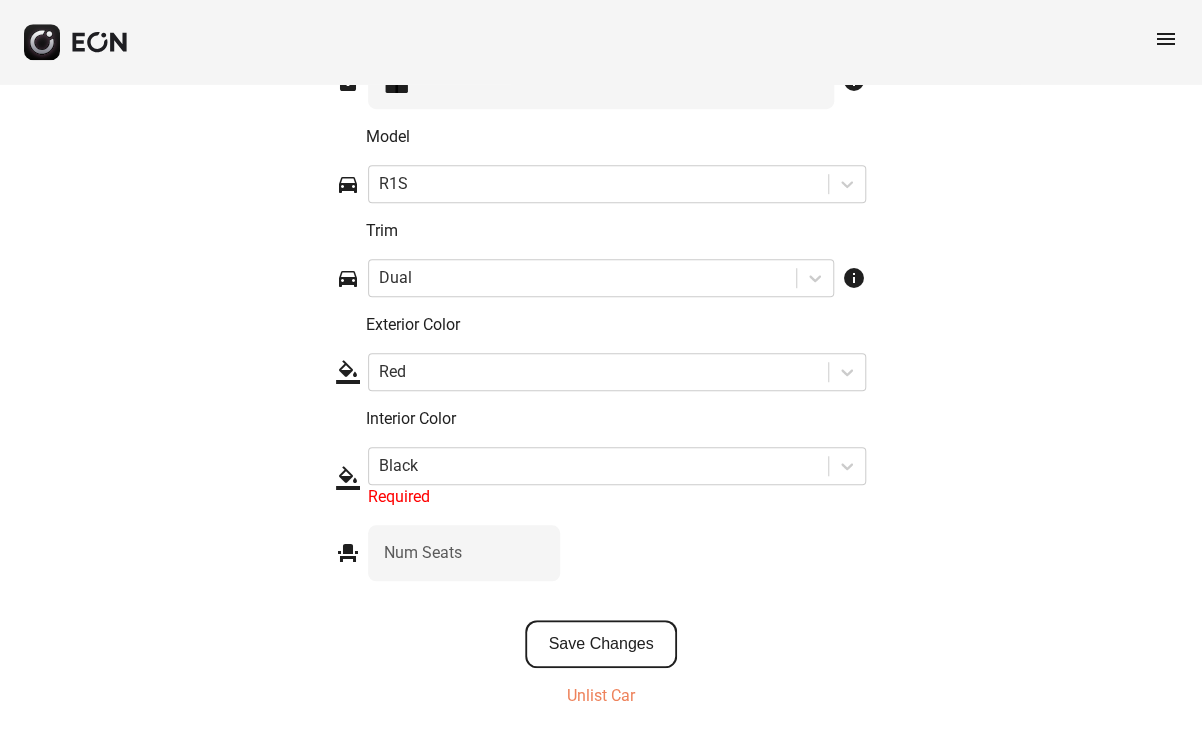 click on "Save Changes" at bounding box center [601, 644] 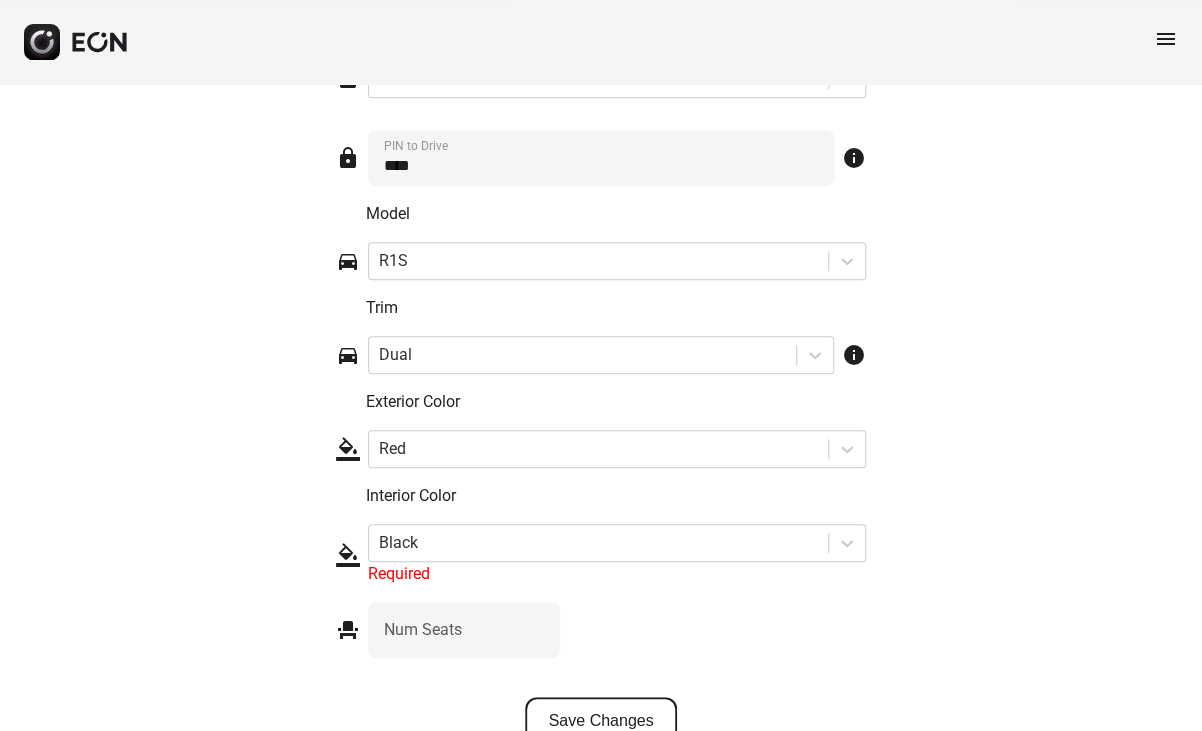 scroll, scrollTop: 3231, scrollLeft: 0, axis: vertical 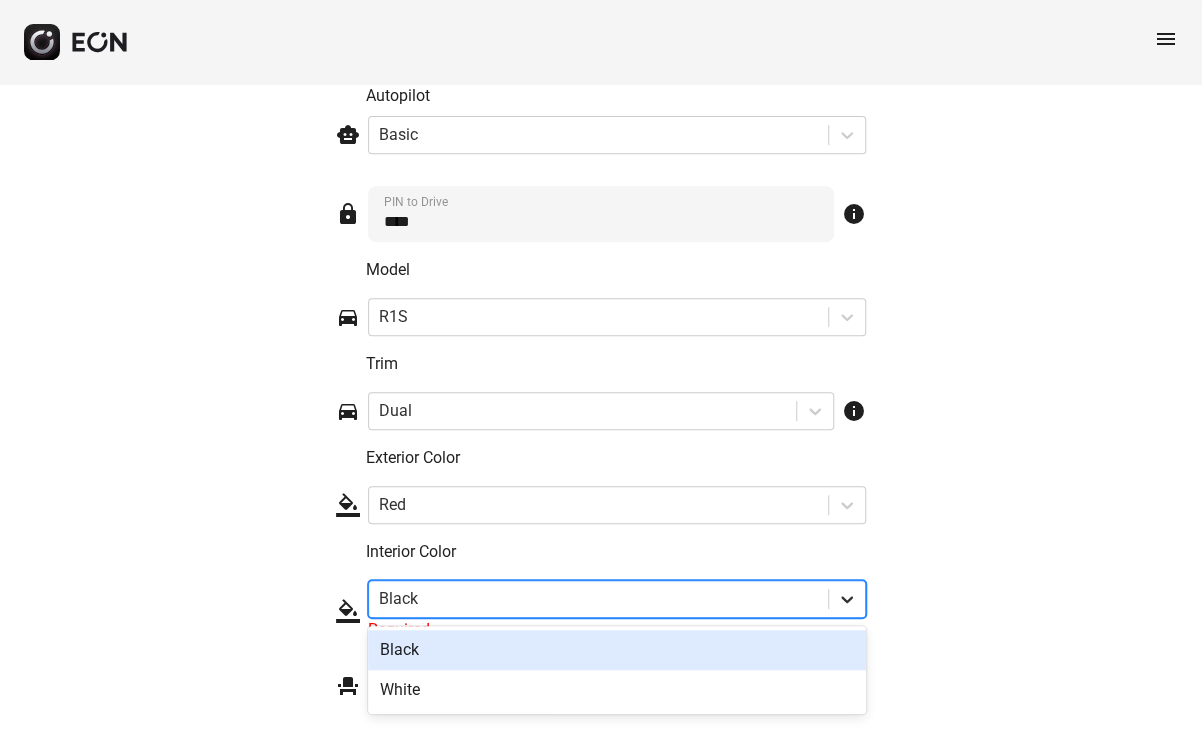 click 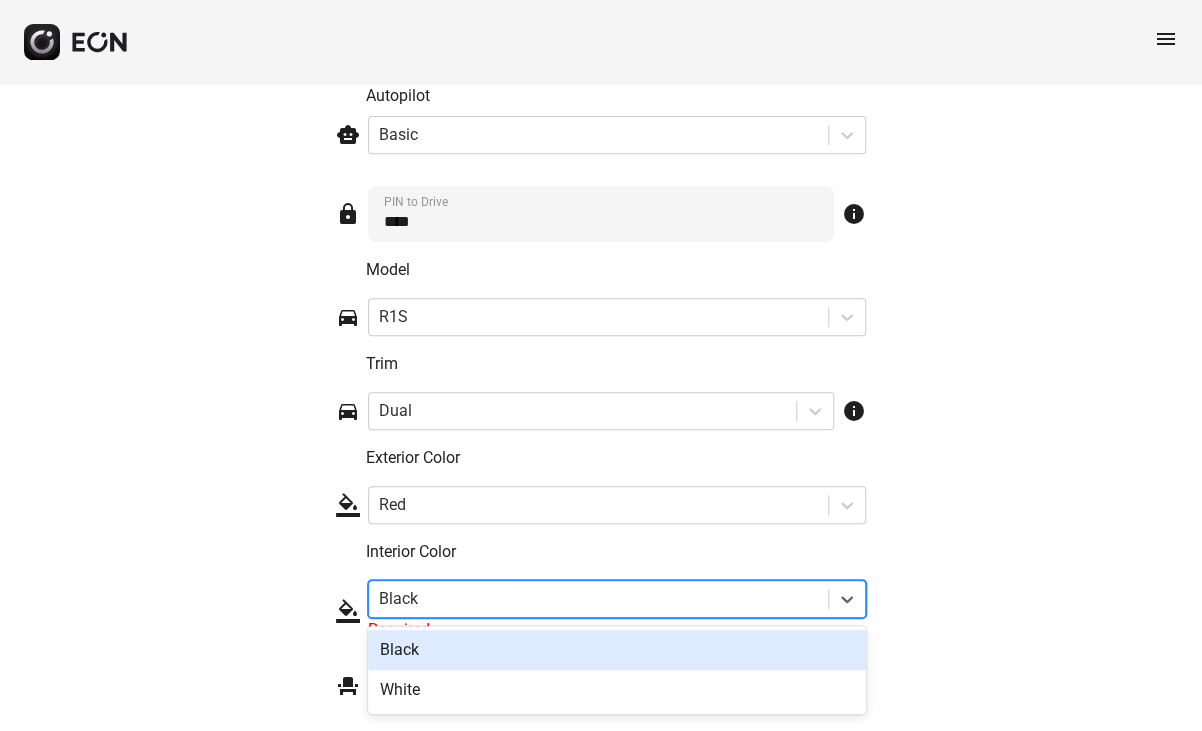 click on "Black" at bounding box center (617, 650) 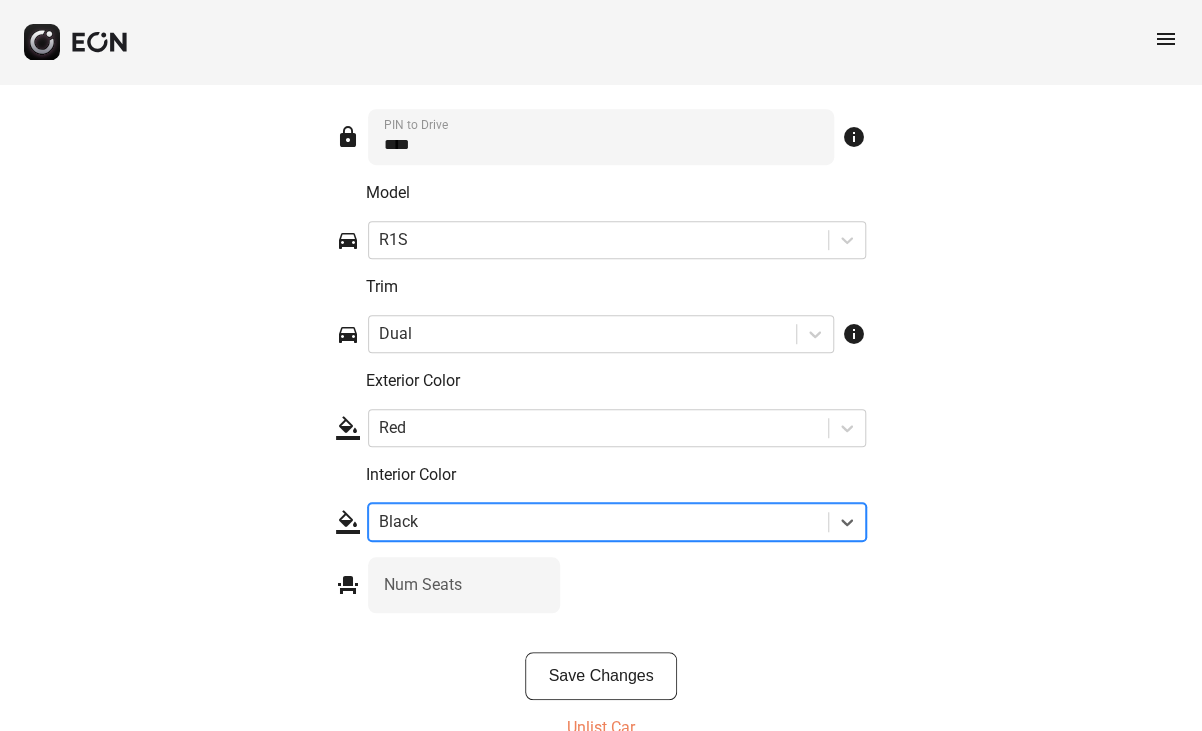 scroll, scrollTop: 3340, scrollLeft: 0, axis: vertical 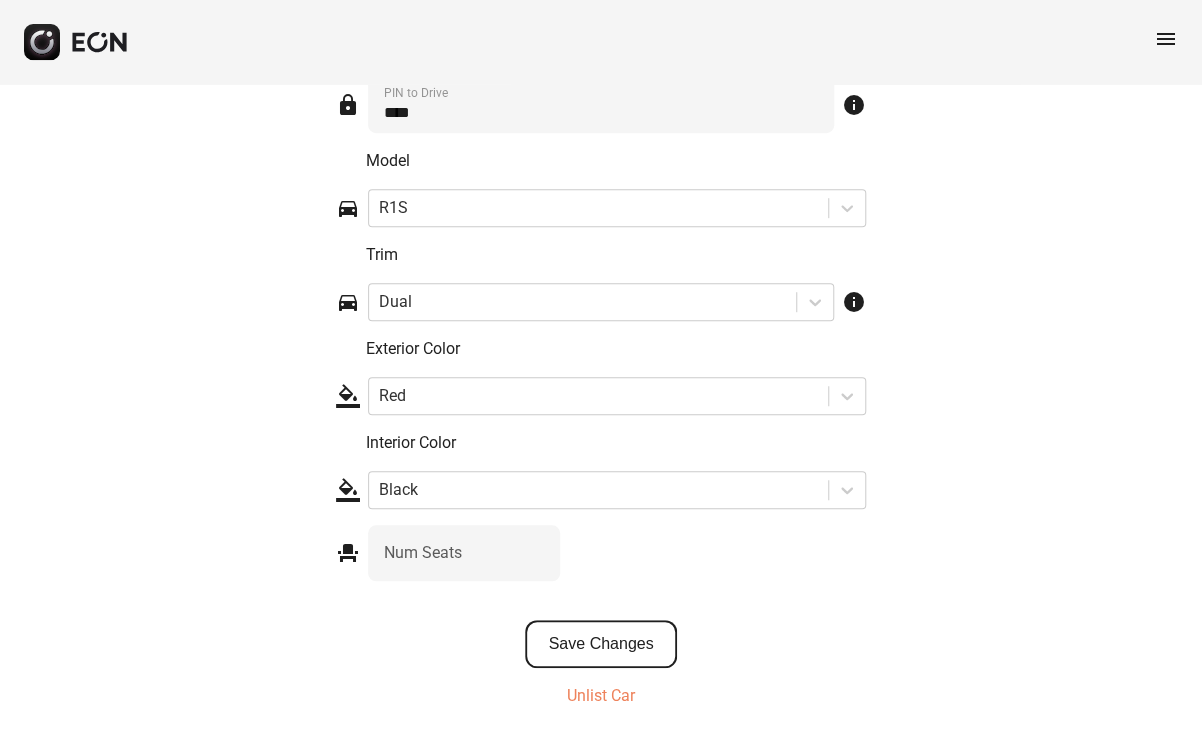 click on "Save Changes" at bounding box center [601, 644] 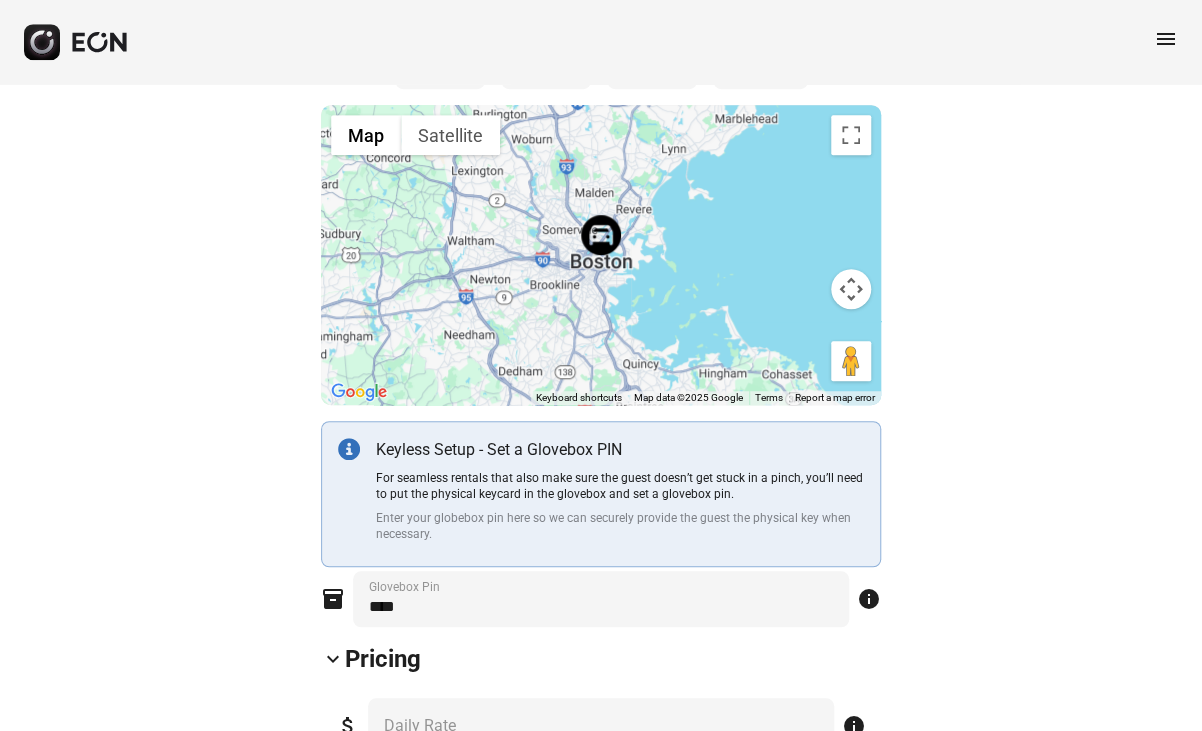 scroll, scrollTop: 0, scrollLeft: 0, axis: both 